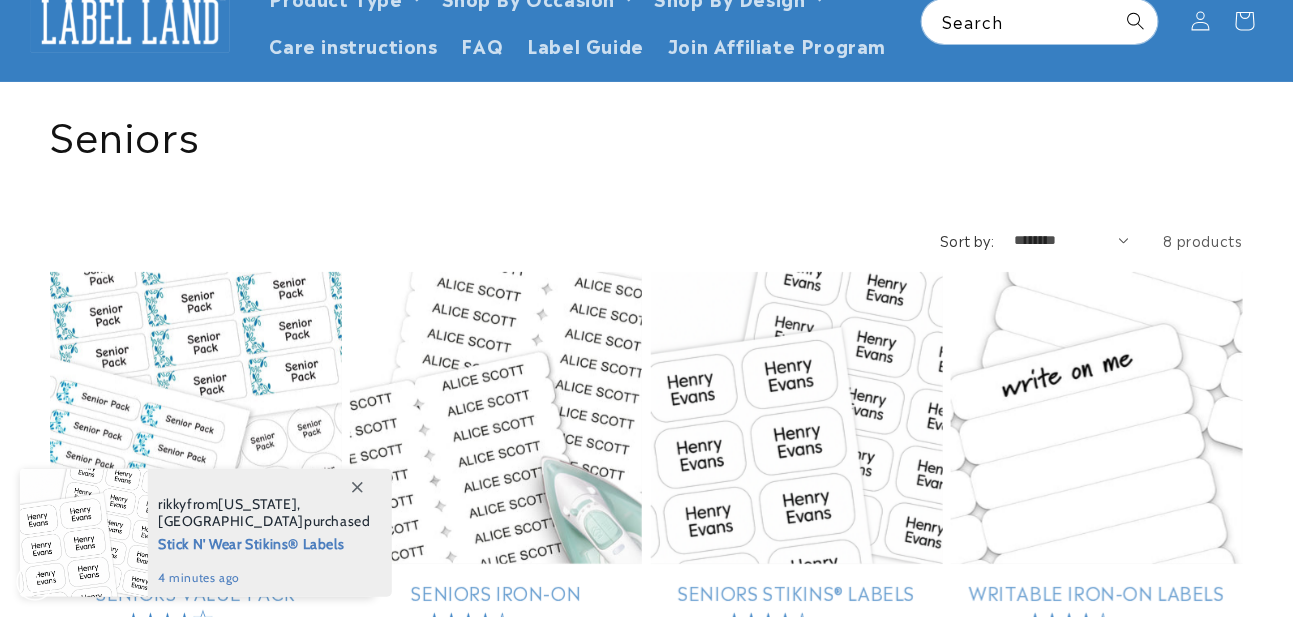 scroll, scrollTop: 200, scrollLeft: 0, axis: vertical 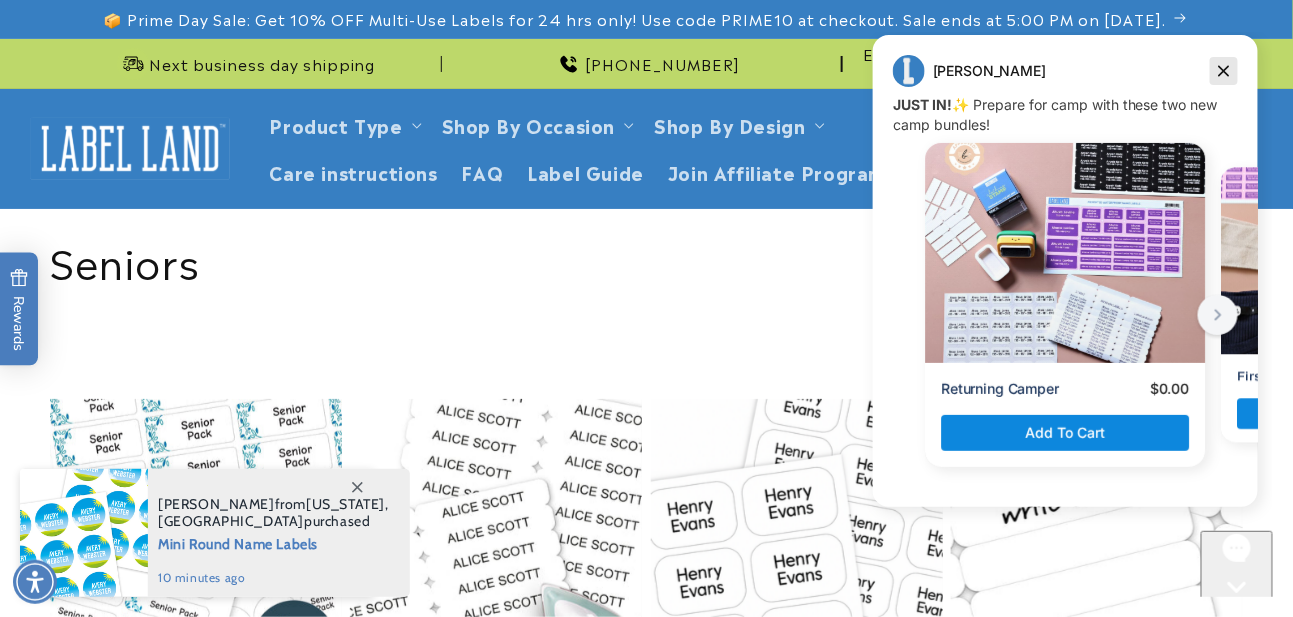 click 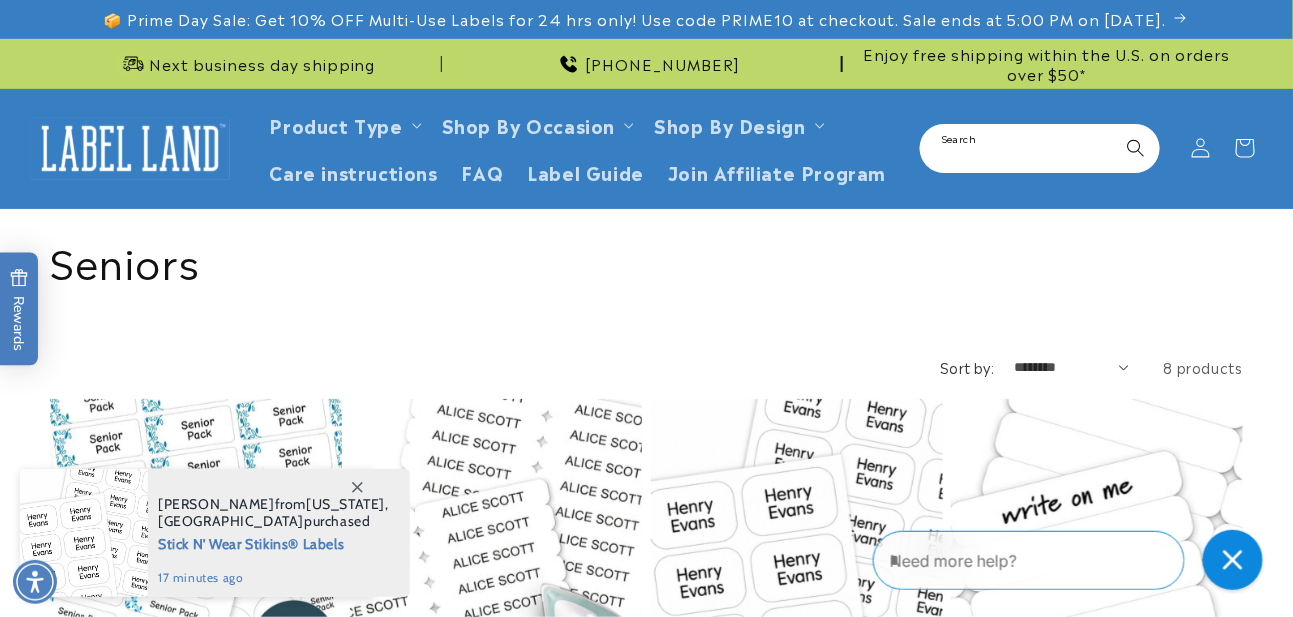 click on "Search" at bounding box center [1040, 148] 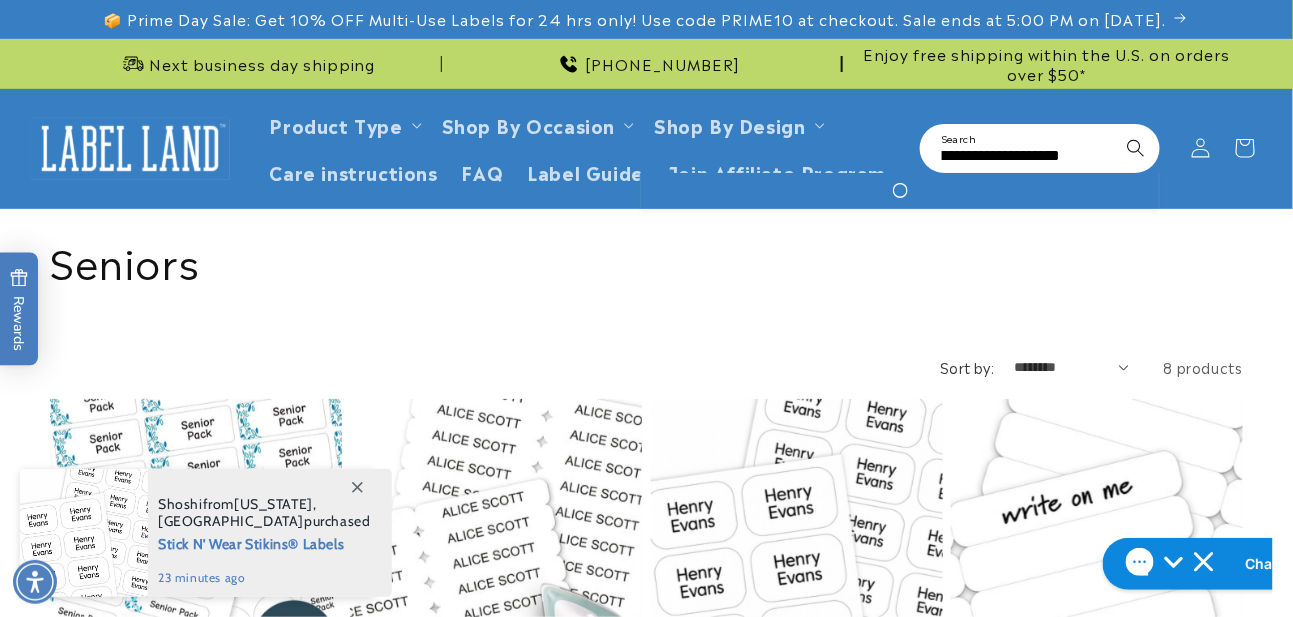 scroll, scrollTop: 0, scrollLeft: 85, axis: horizontal 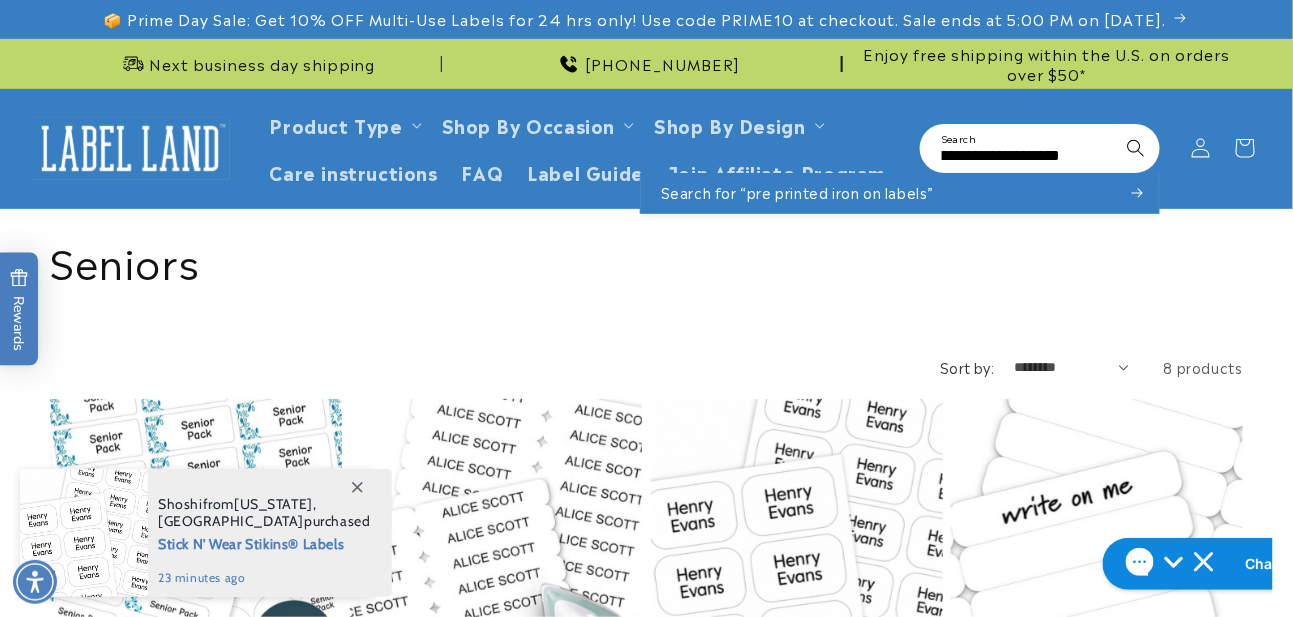 type on "**********" 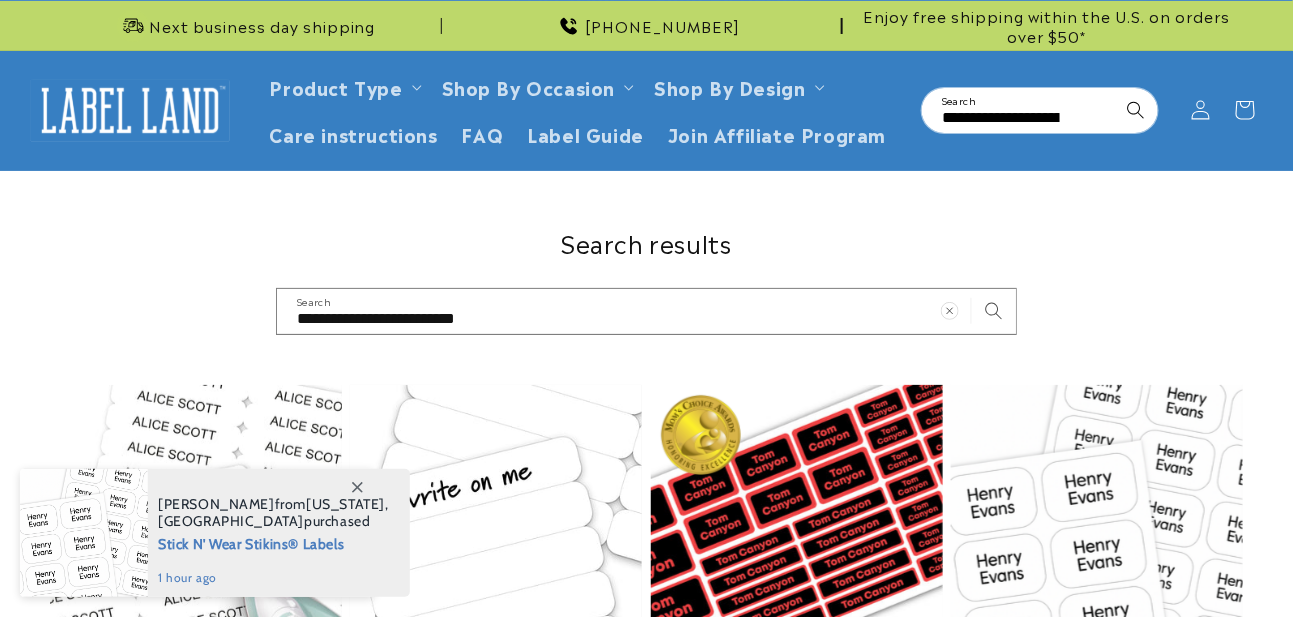 scroll, scrollTop: 100, scrollLeft: 0, axis: vertical 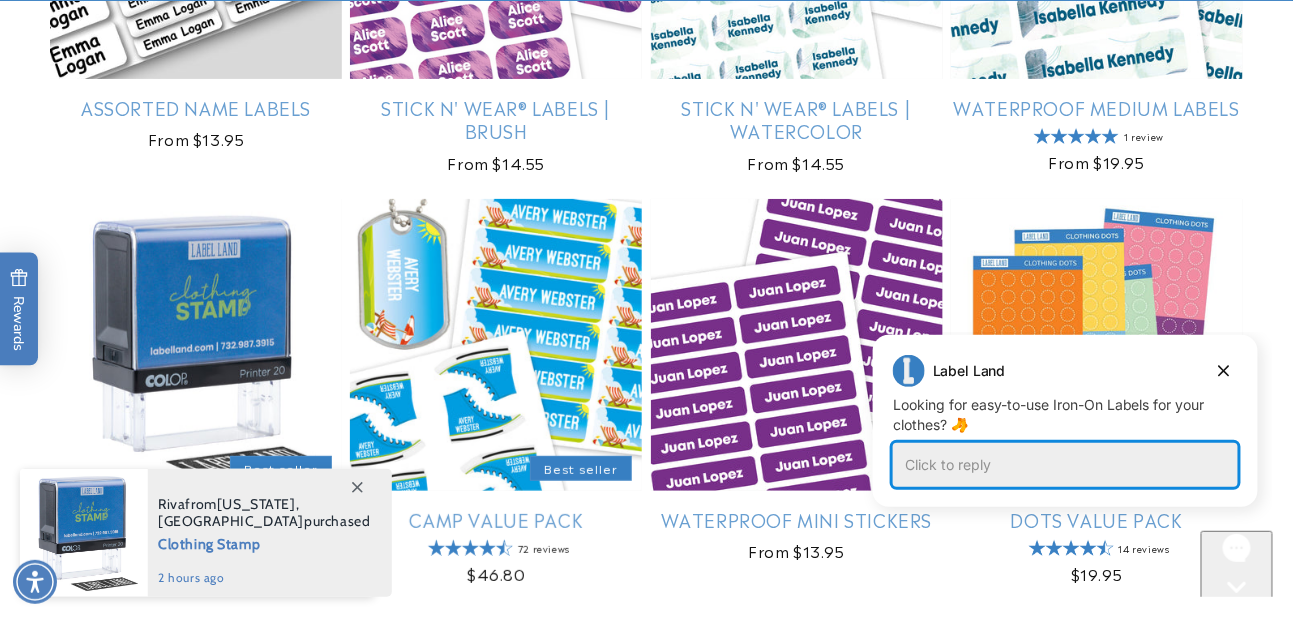 click on "Click to reply" at bounding box center [1064, 464] 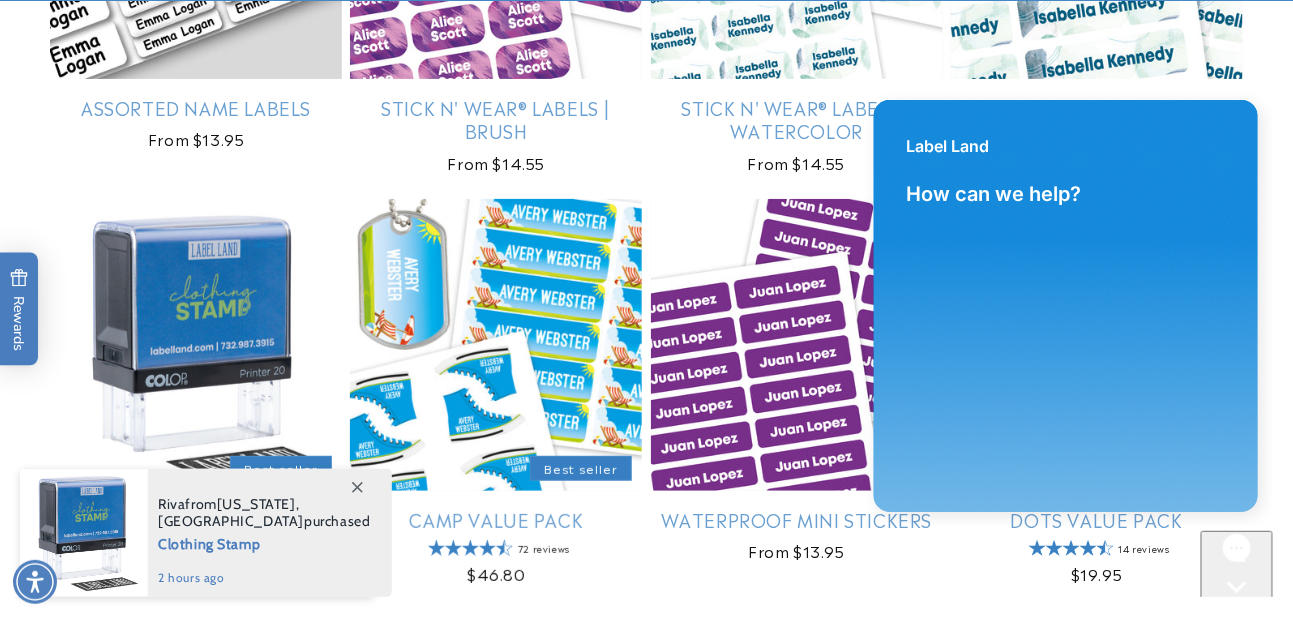 scroll, scrollTop: 0, scrollLeft: 0, axis: both 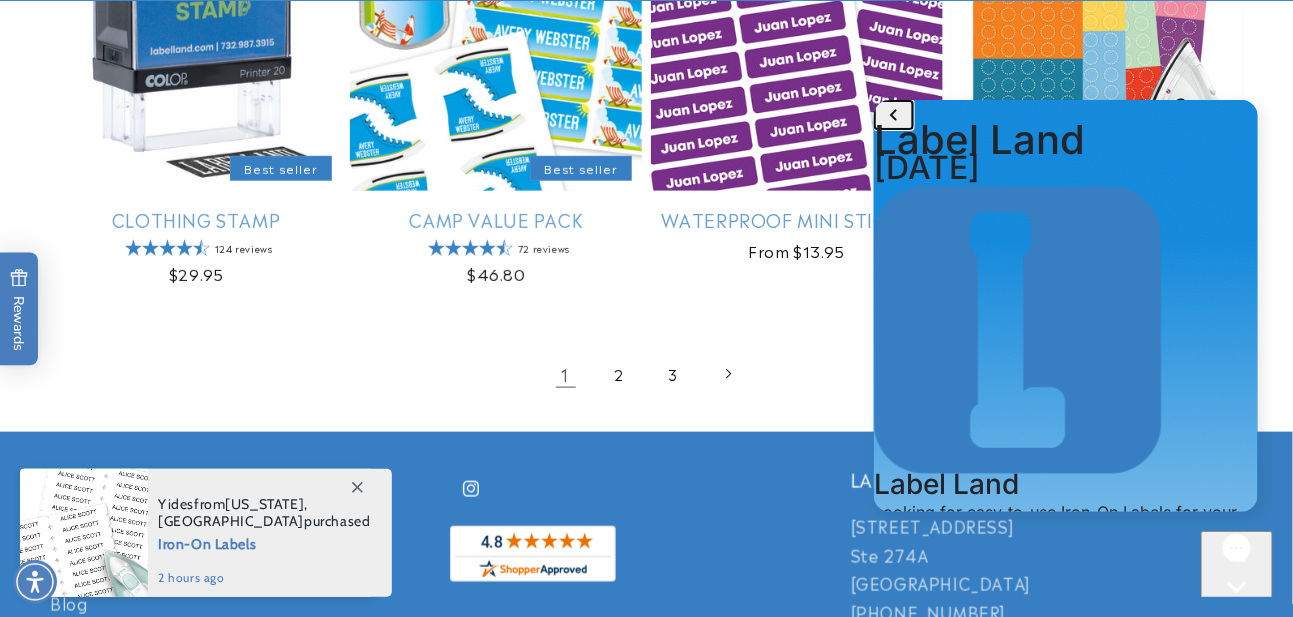click 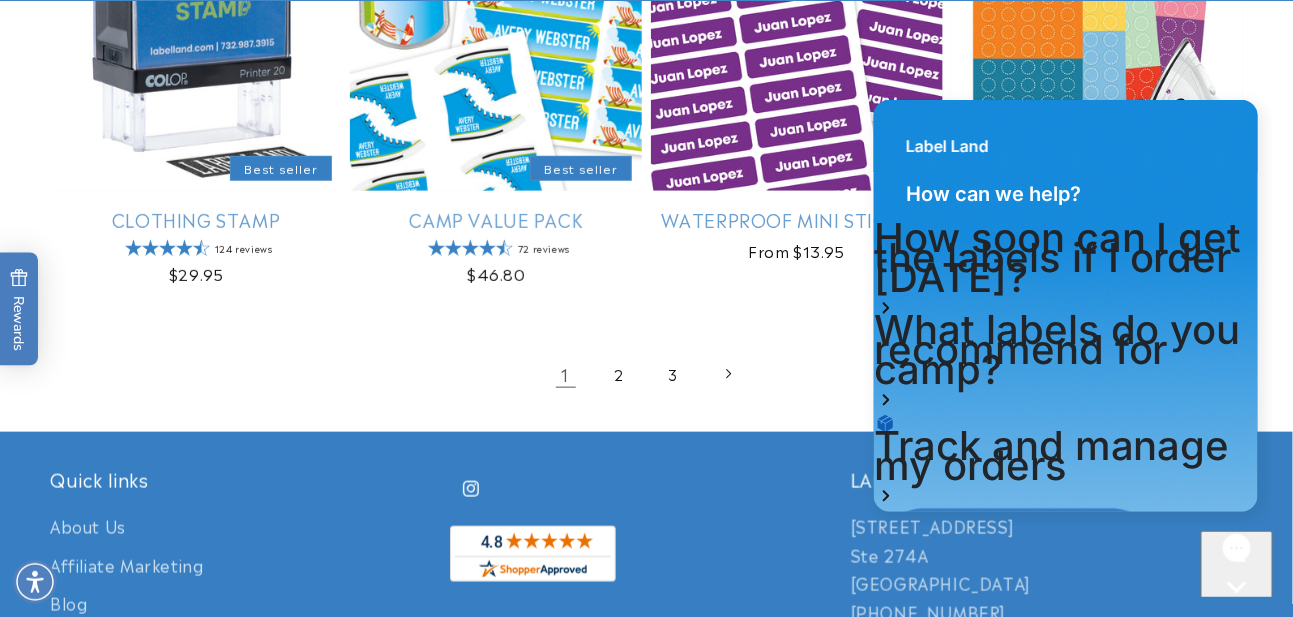 scroll, scrollTop: 163, scrollLeft: 0, axis: vertical 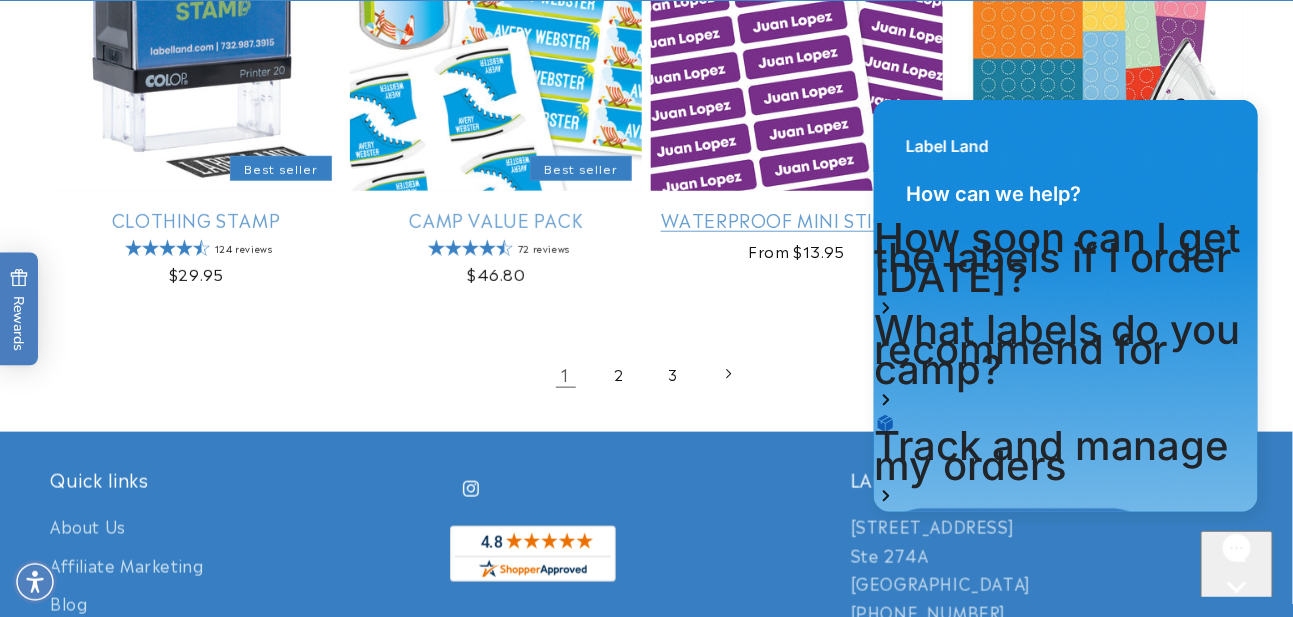 click on "Waterproof Mini Stickers" at bounding box center [797, 219] 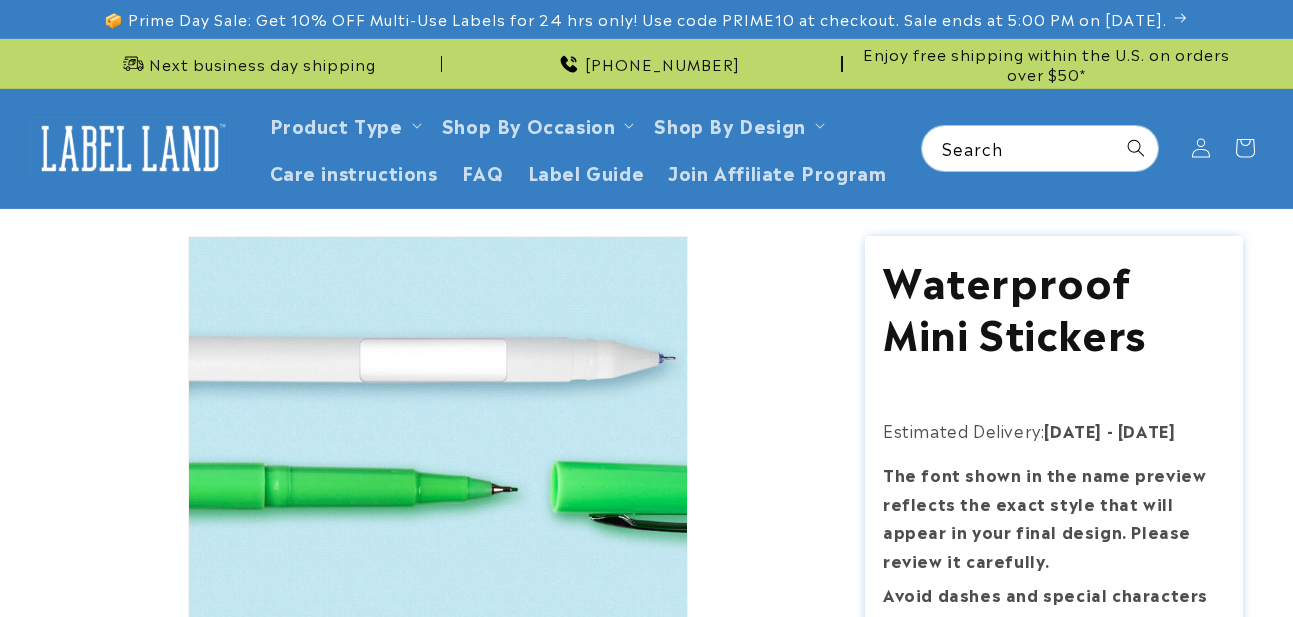 scroll, scrollTop: 0, scrollLeft: 0, axis: both 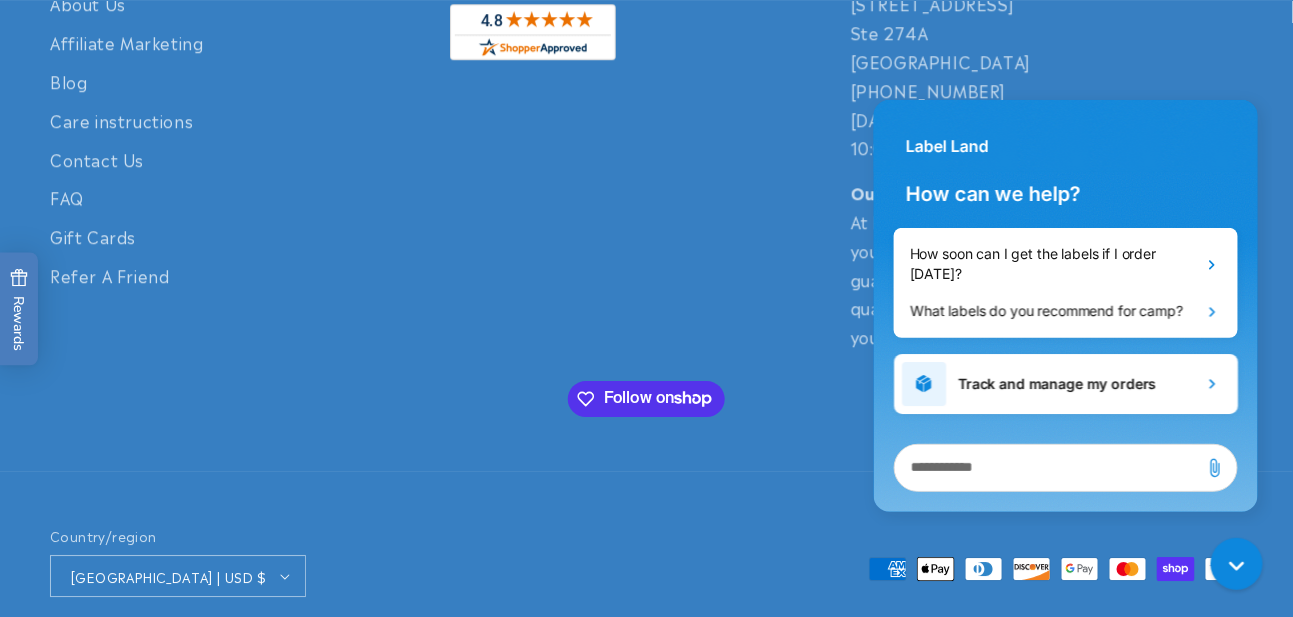 click on "Quick links
About Us
Affiliate Marketing
Blog
Care instructions
Contact Us
FAQ
Gift Cards
Refer A Friend" at bounding box center [646, 208] 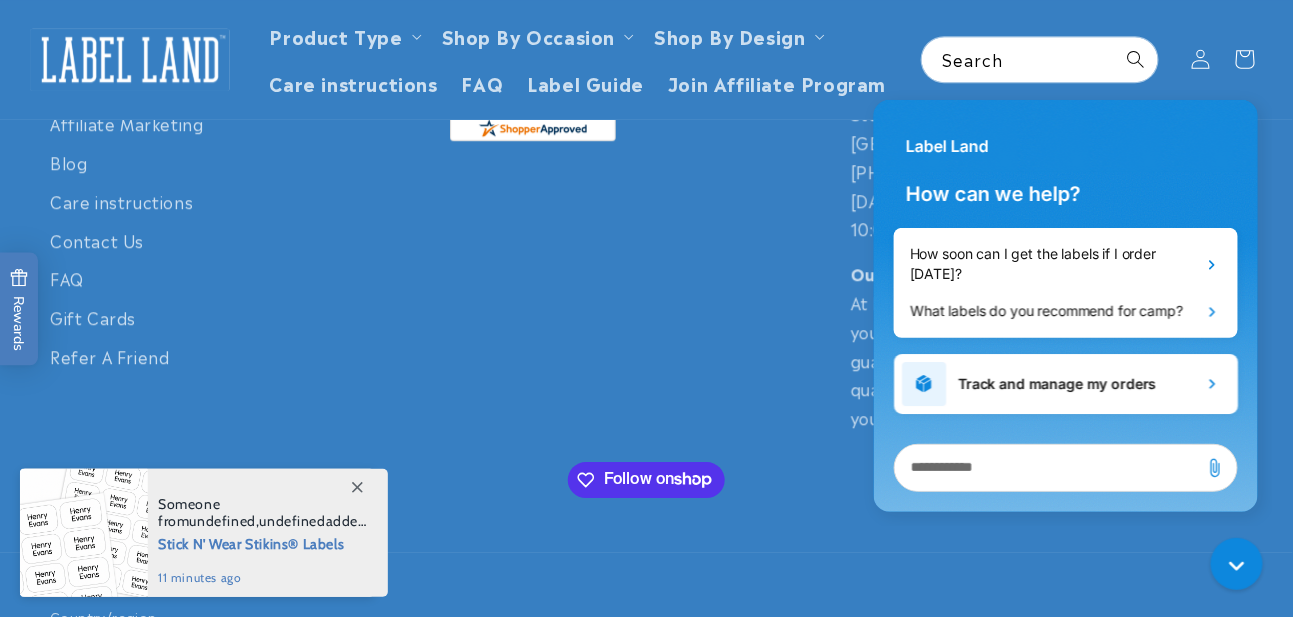 scroll, scrollTop: 3844, scrollLeft: 0, axis: vertical 